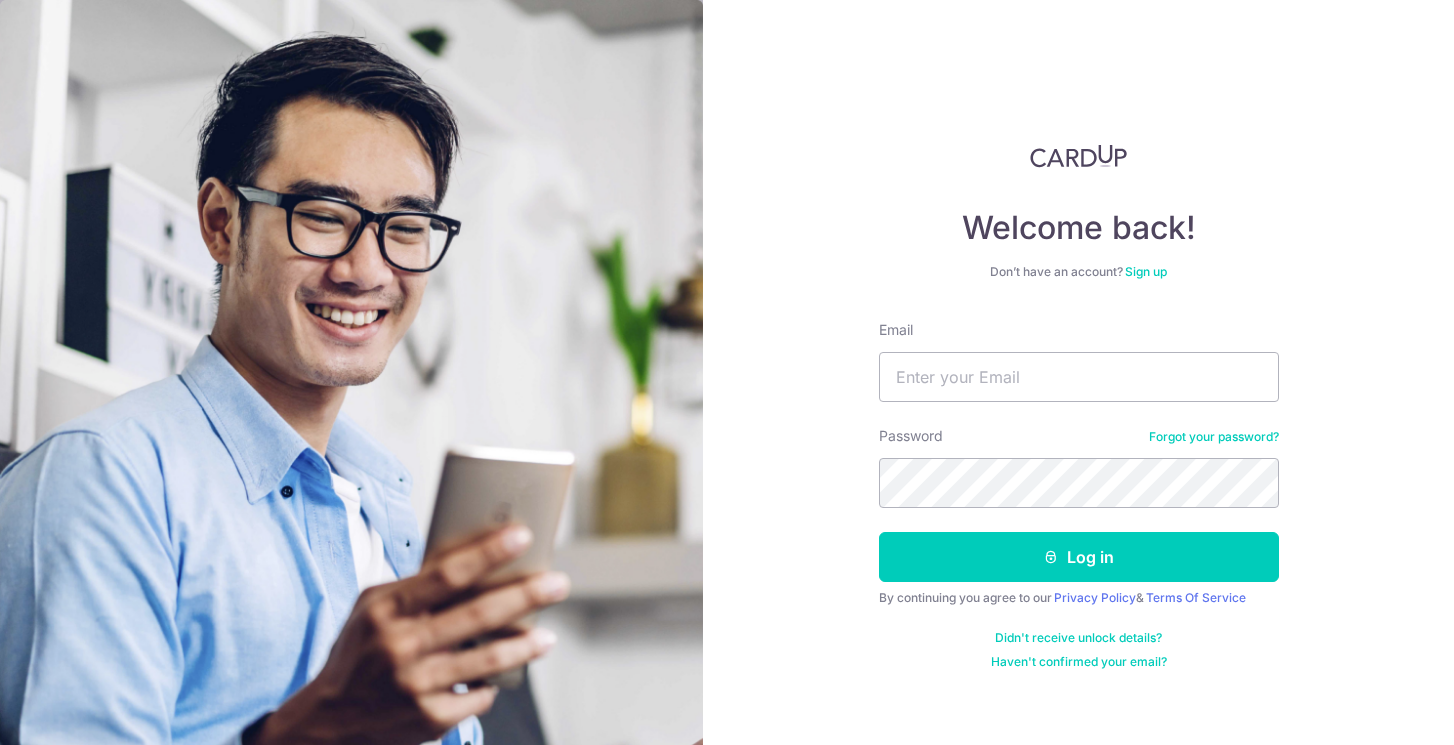scroll, scrollTop: 0, scrollLeft: 0, axis: both 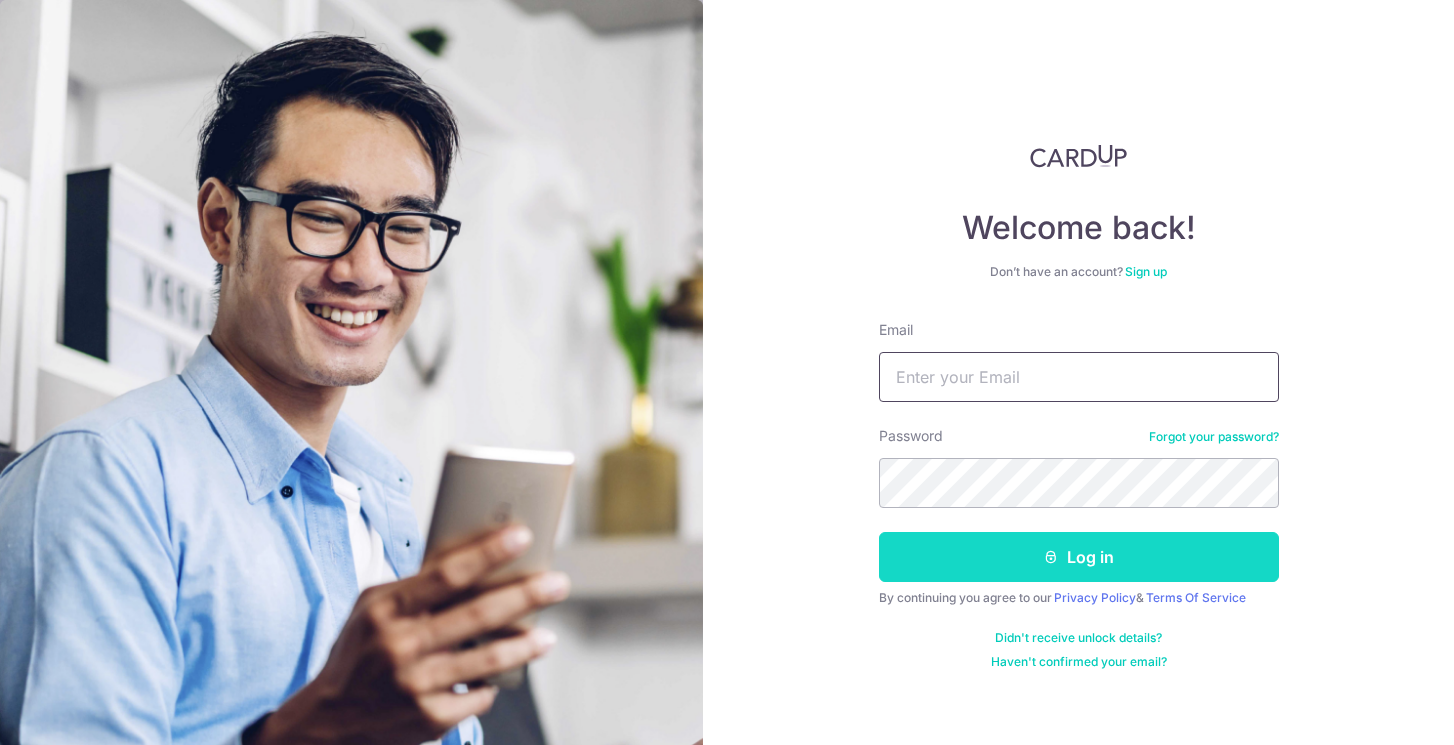 type on "[USERNAME]@example.com" 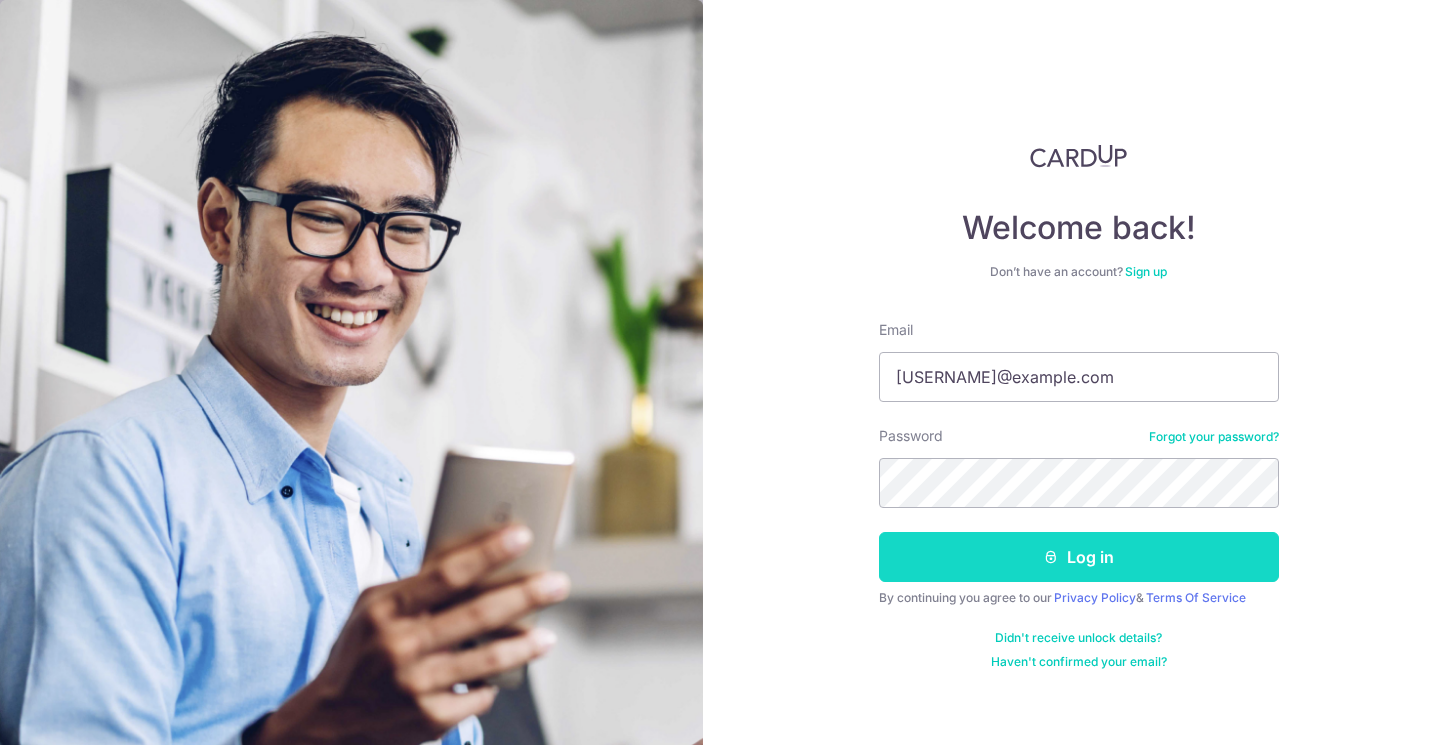 click on "Log in" at bounding box center (1079, 557) 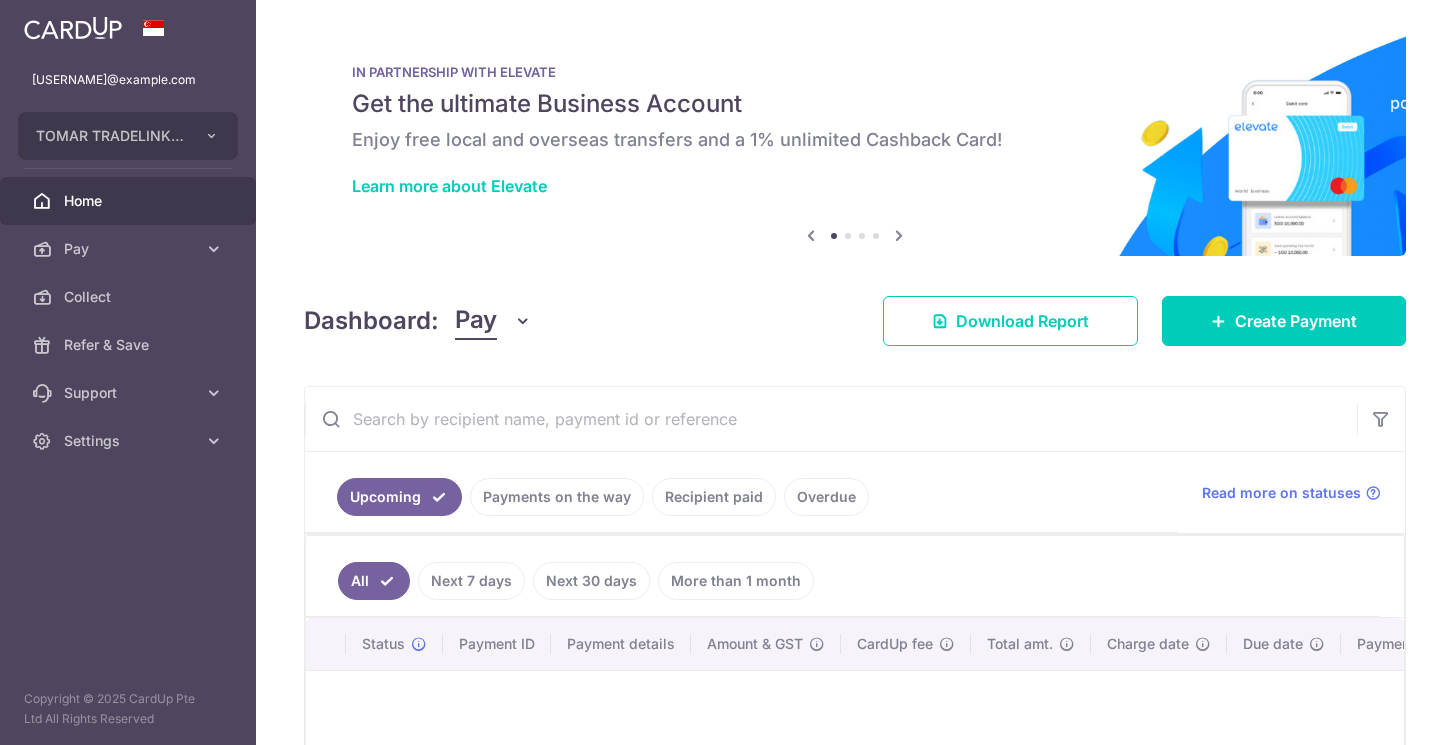 scroll, scrollTop: 0, scrollLeft: 0, axis: both 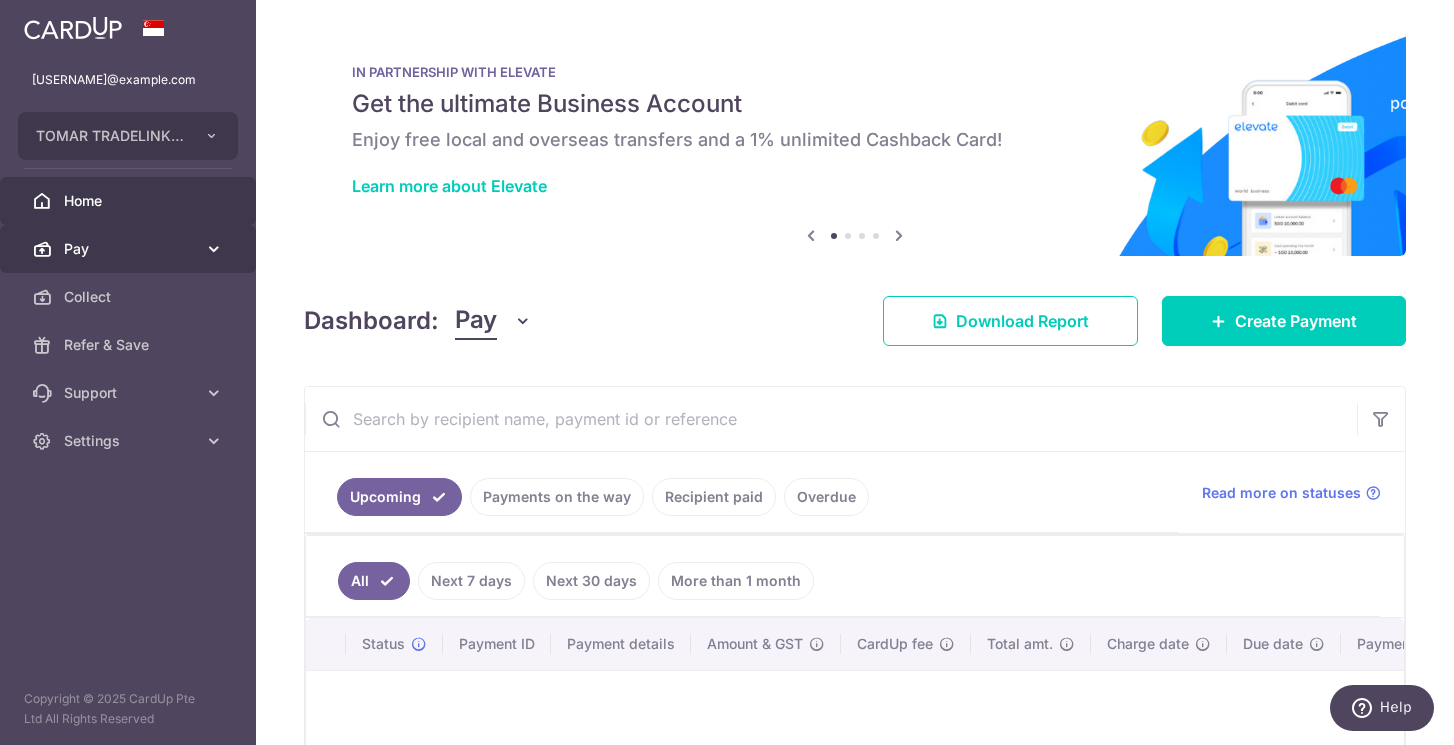 click on "Pay" at bounding box center [130, 249] 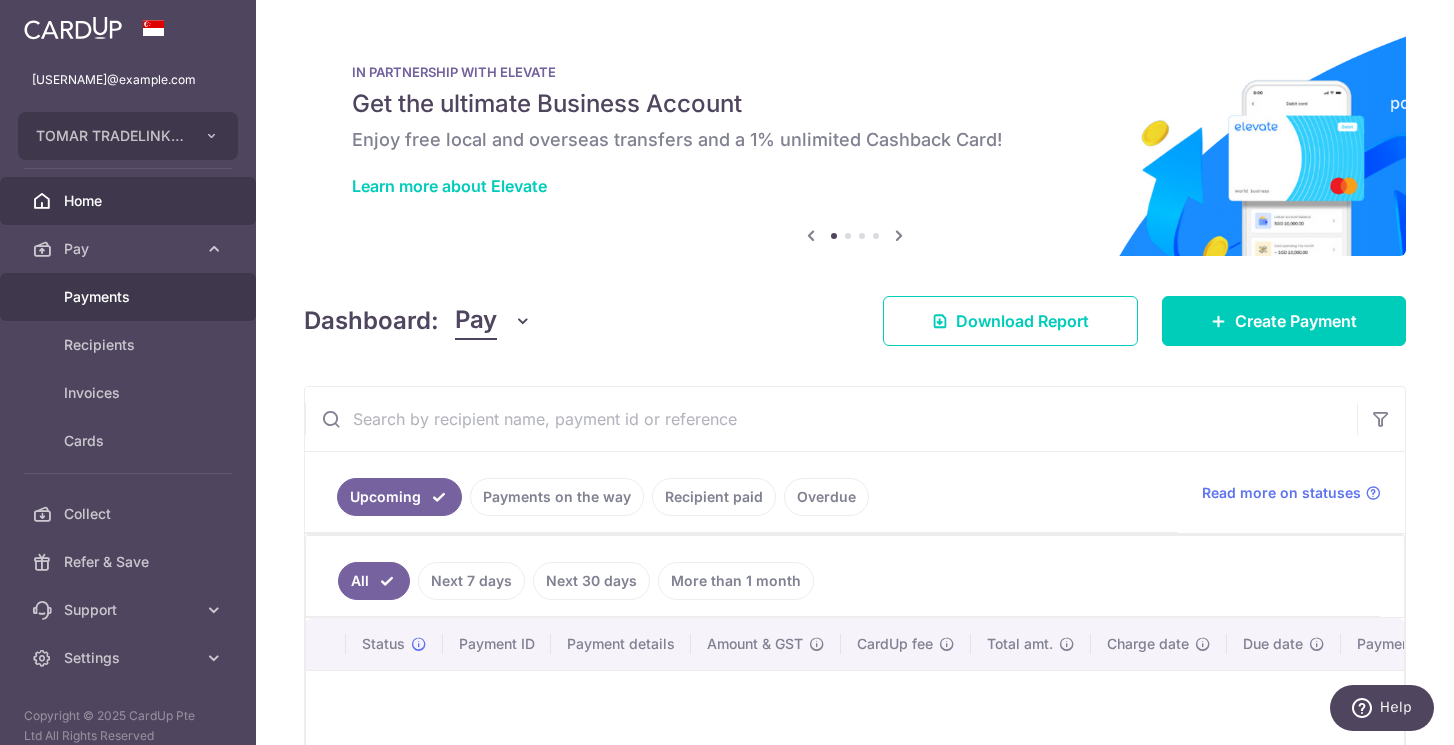 click on "Payments" at bounding box center (130, 297) 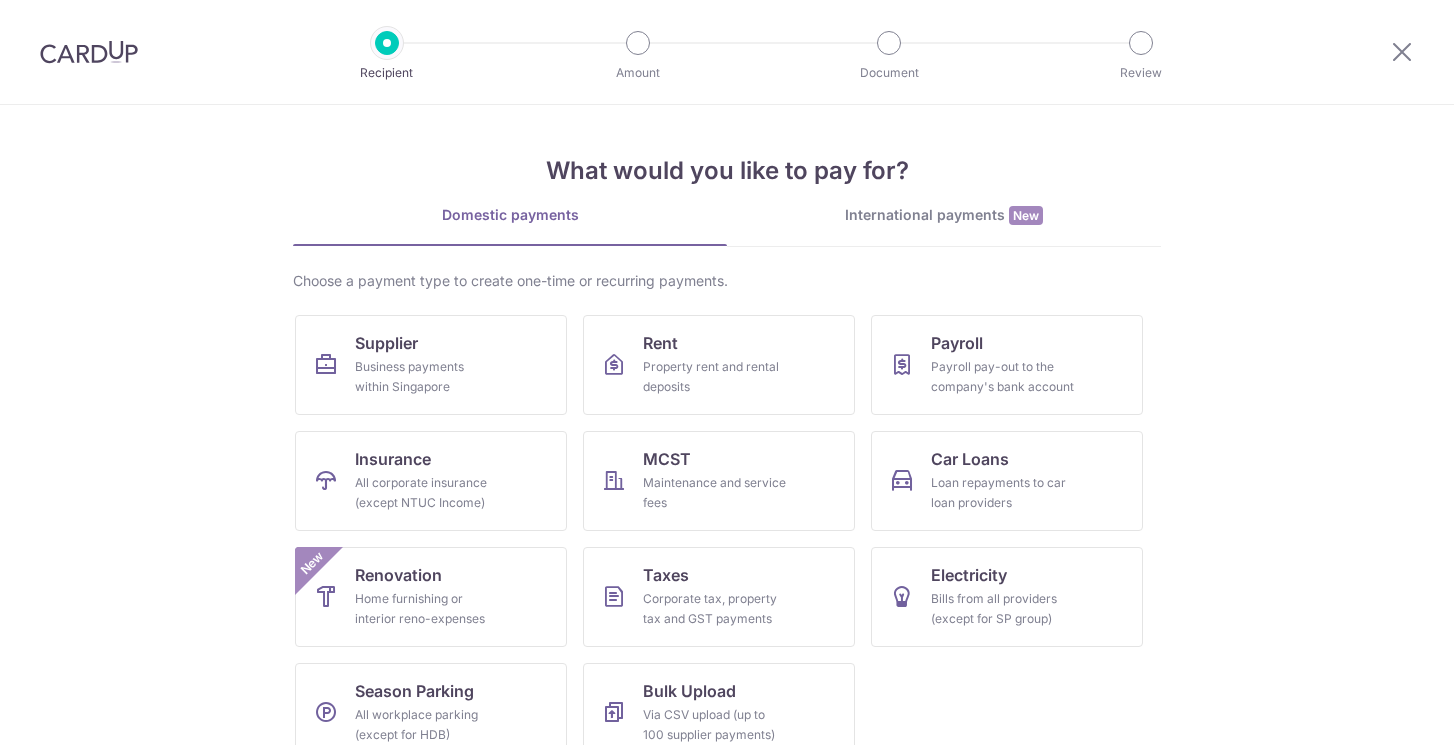 scroll, scrollTop: 0, scrollLeft: 0, axis: both 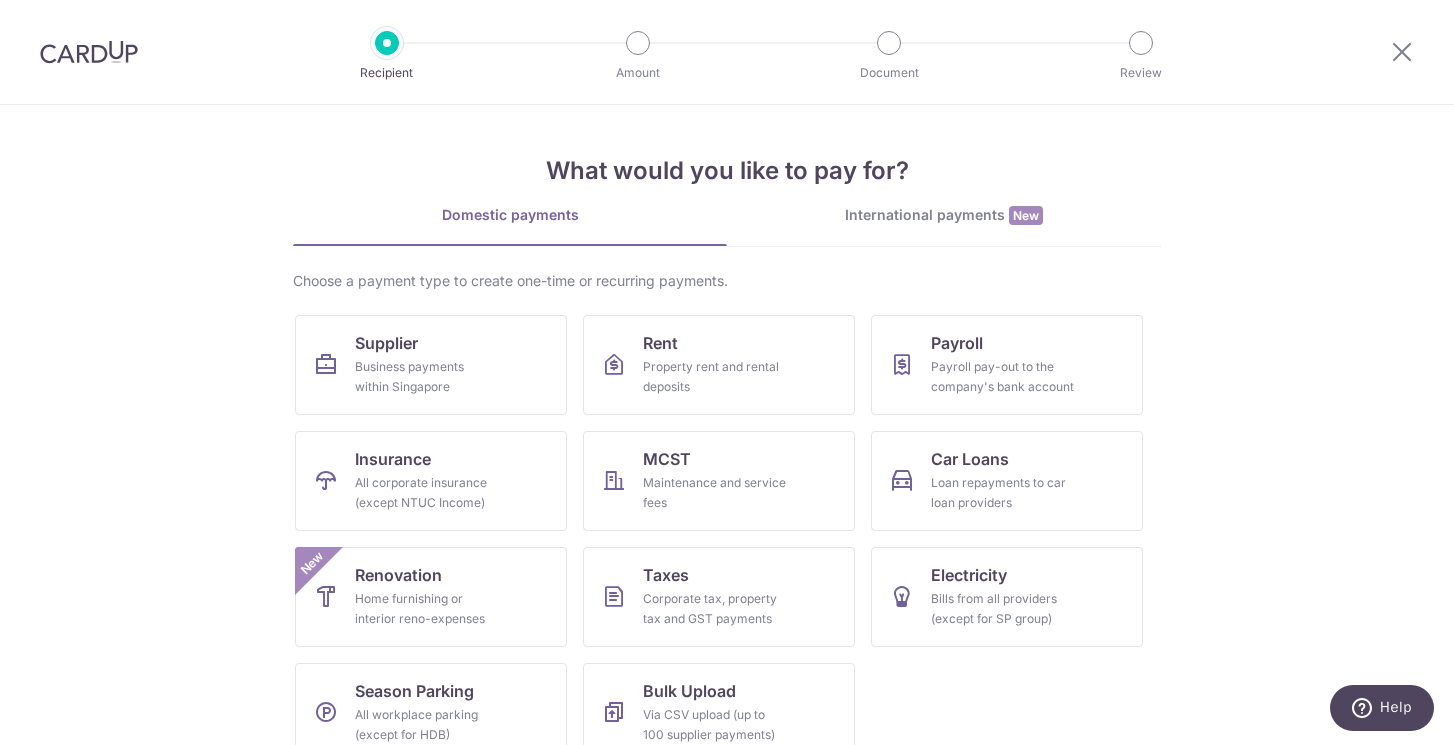 click at bounding box center (89, 52) 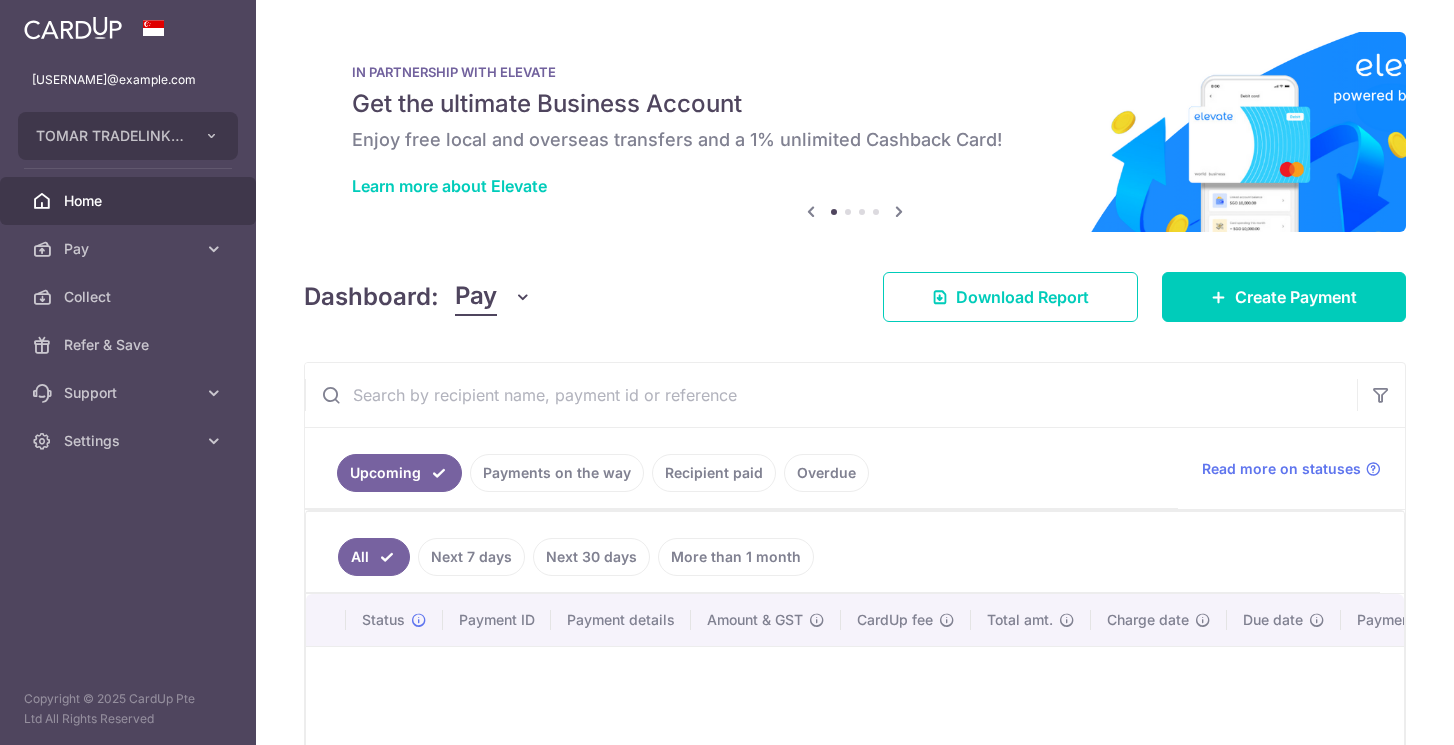 scroll, scrollTop: 0, scrollLeft: 0, axis: both 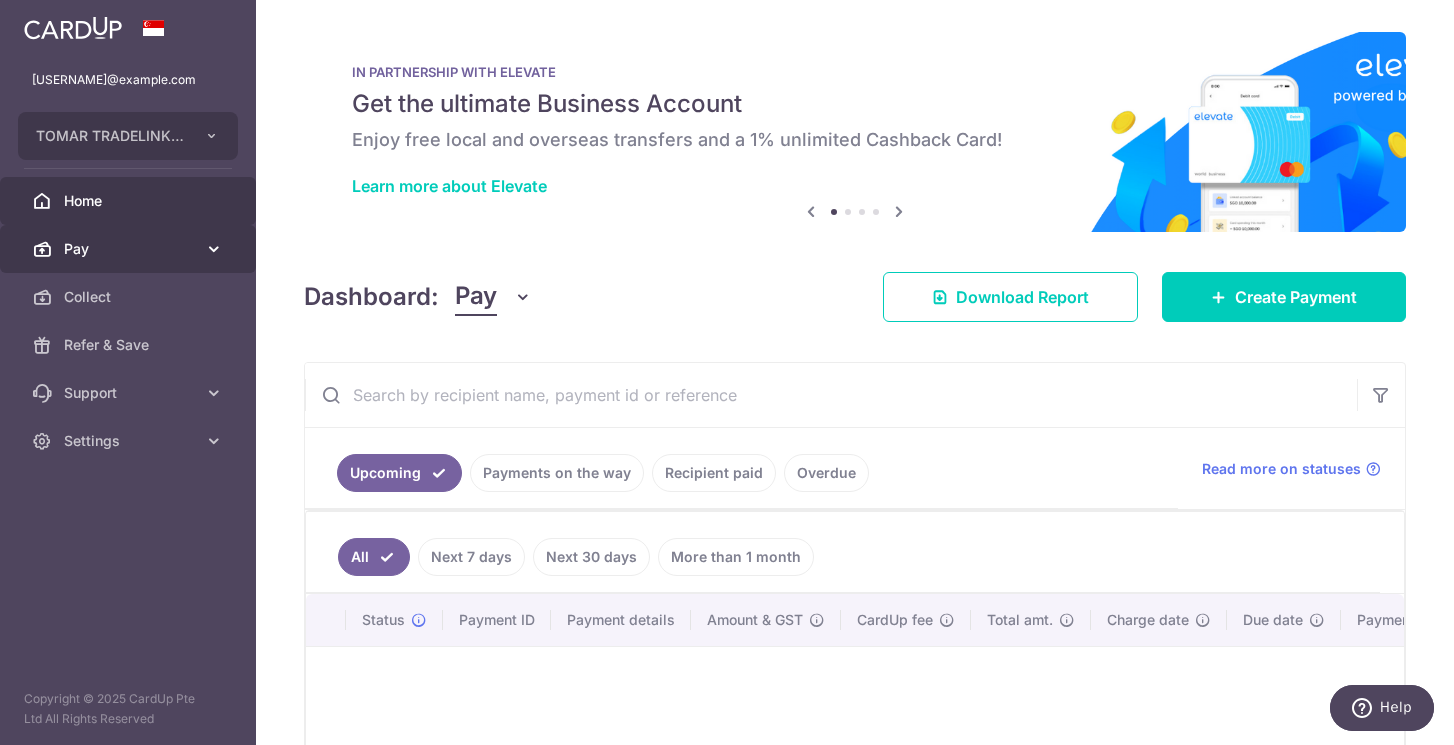 click at bounding box center [214, 249] 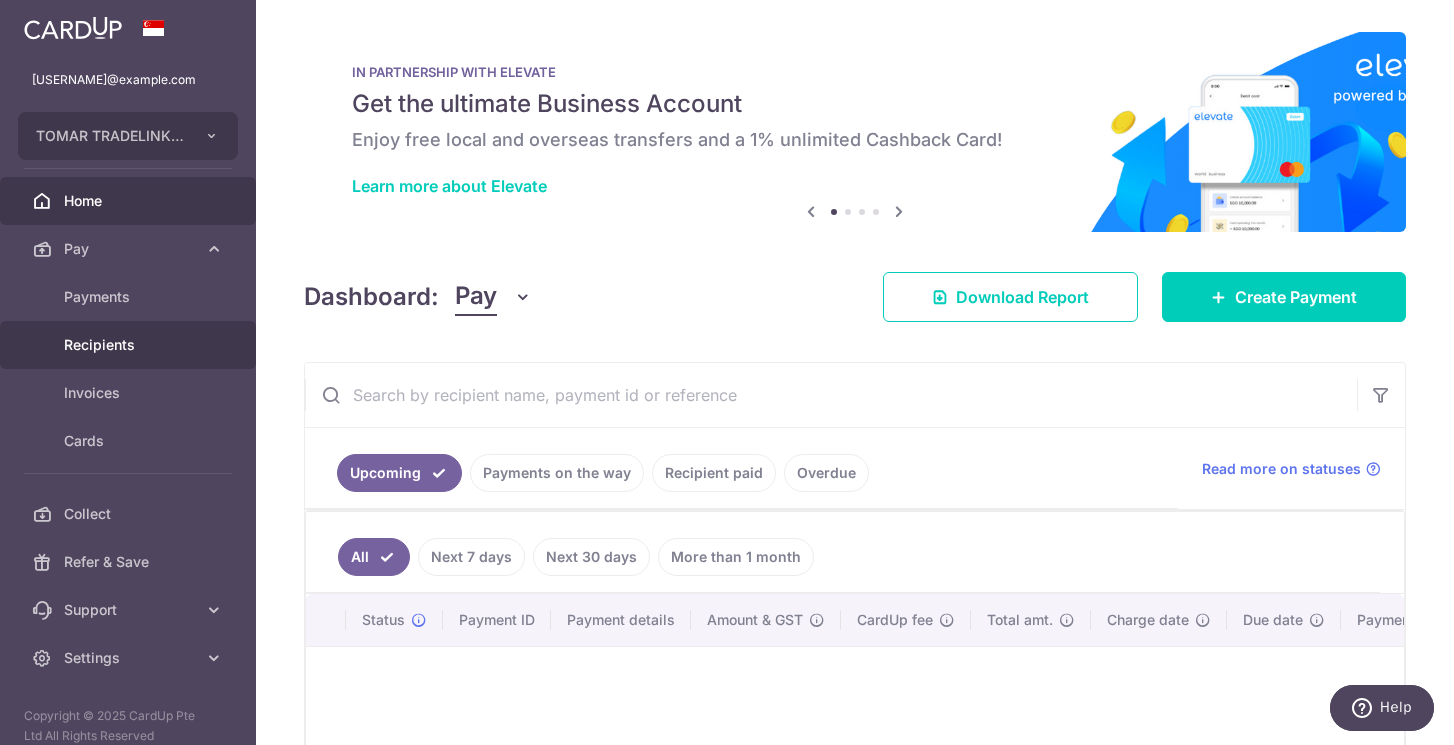 click on "Recipients" at bounding box center [130, 345] 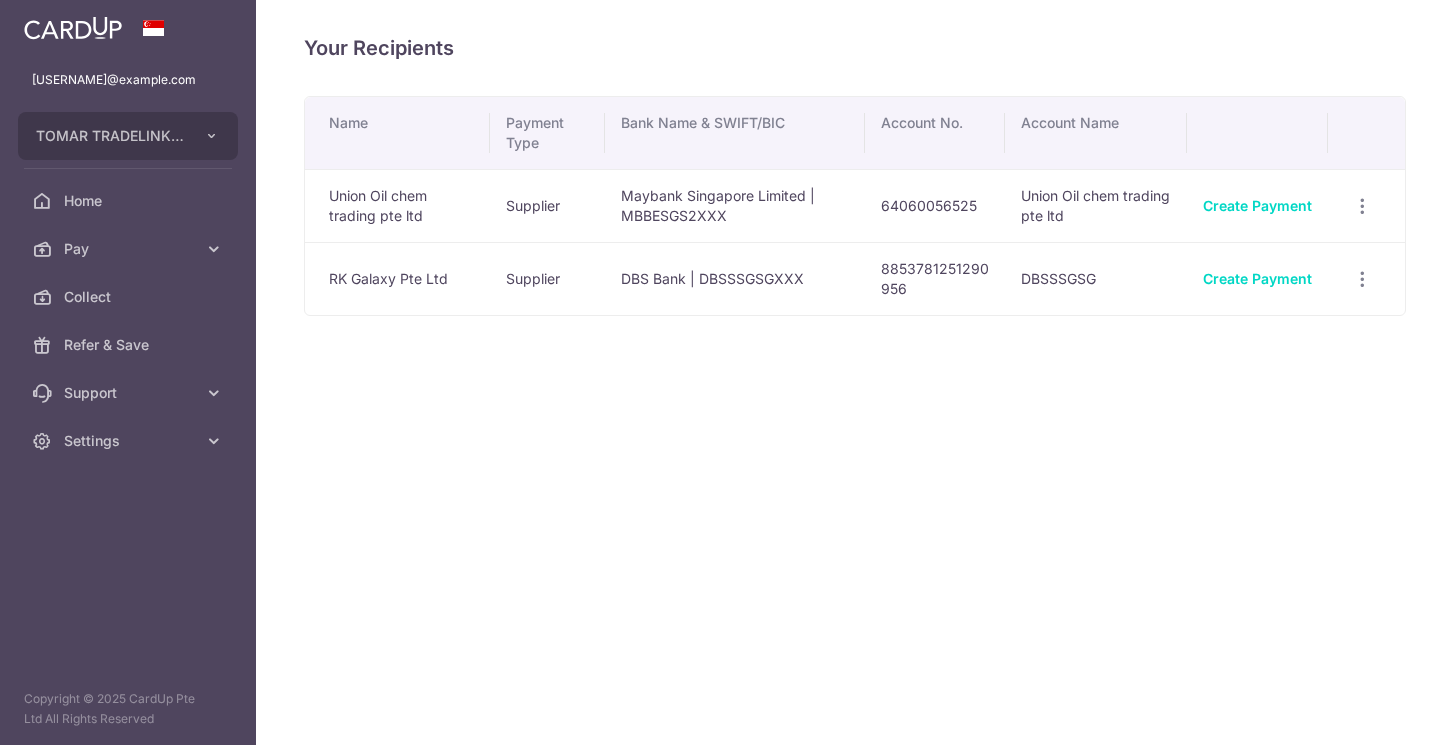 scroll, scrollTop: 0, scrollLeft: 0, axis: both 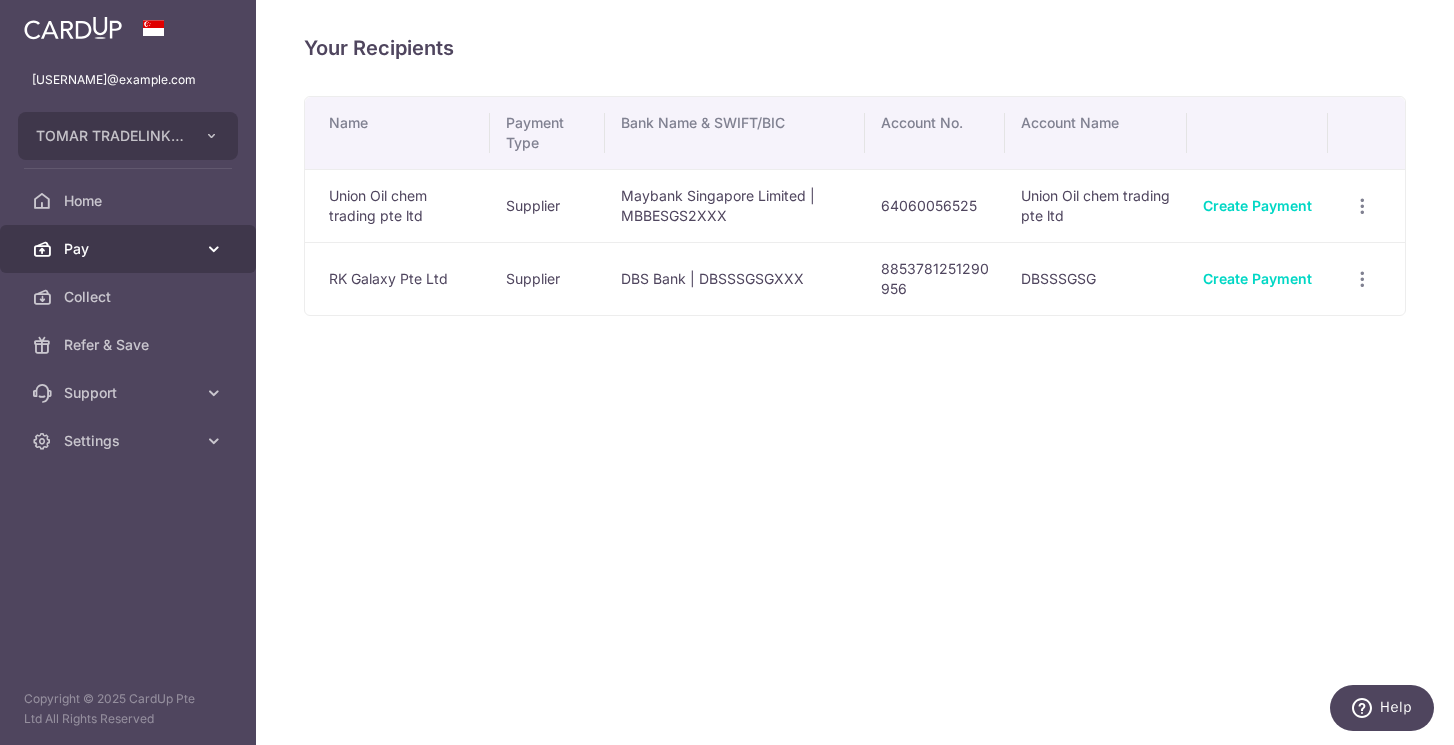 click at bounding box center (214, 249) 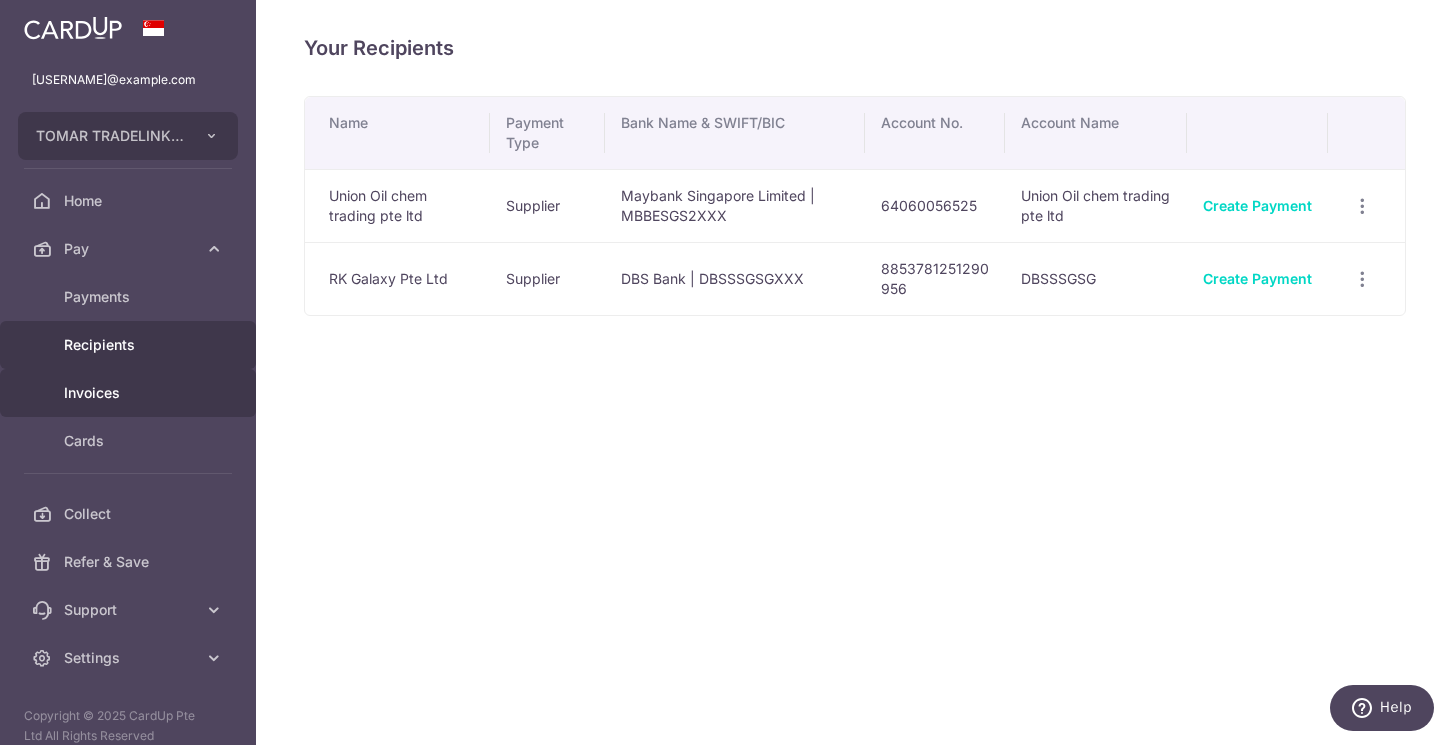 click on "Invoices" at bounding box center (130, 393) 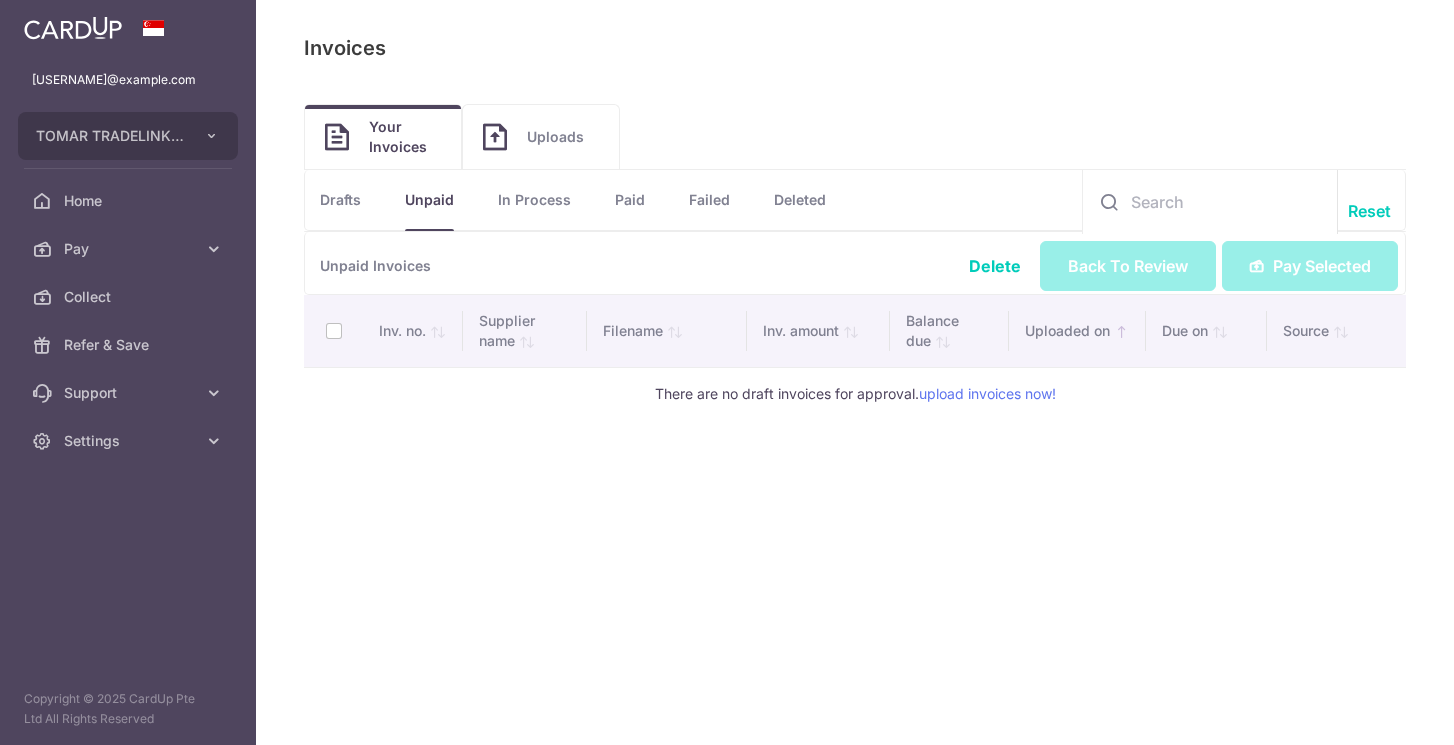 scroll, scrollTop: 0, scrollLeft: 0, axis: both 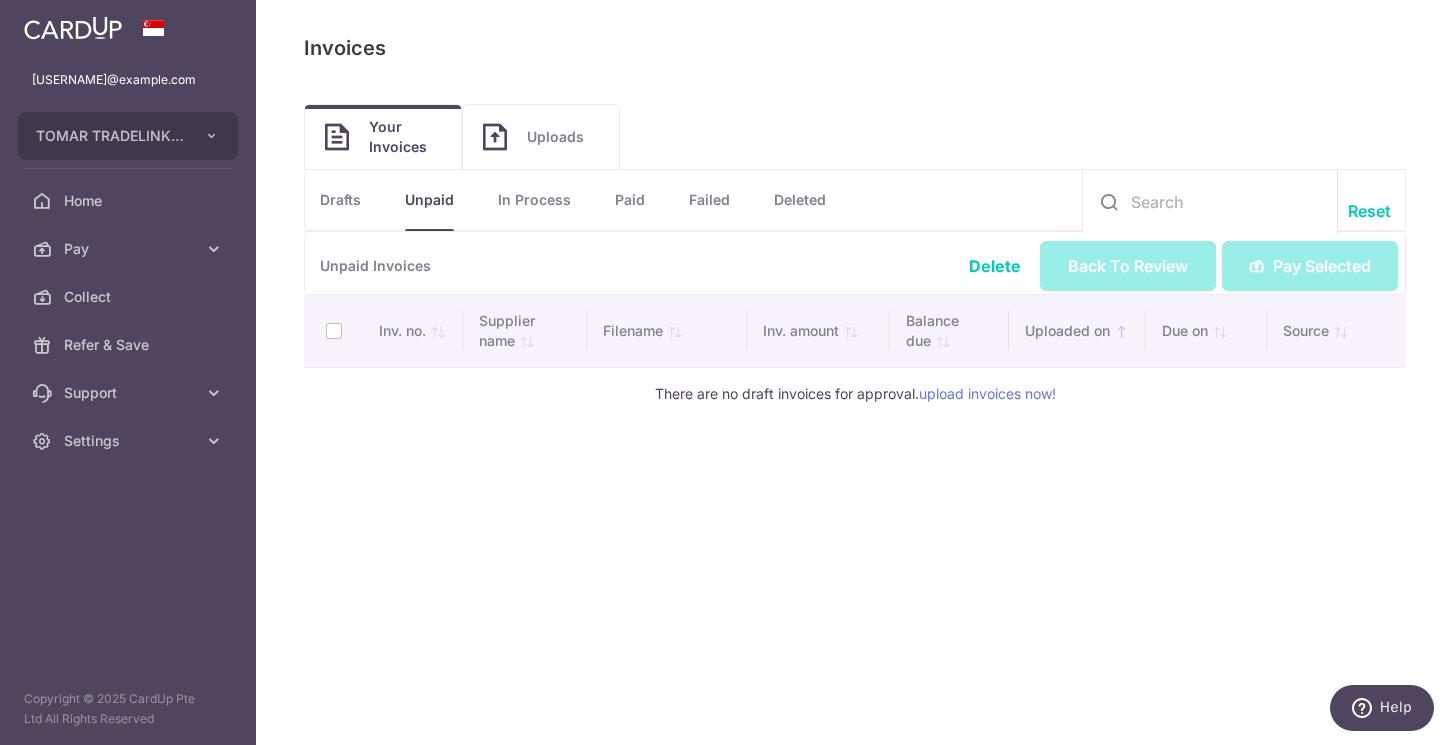 click on "Uploads" at bounding box center [541, 137] 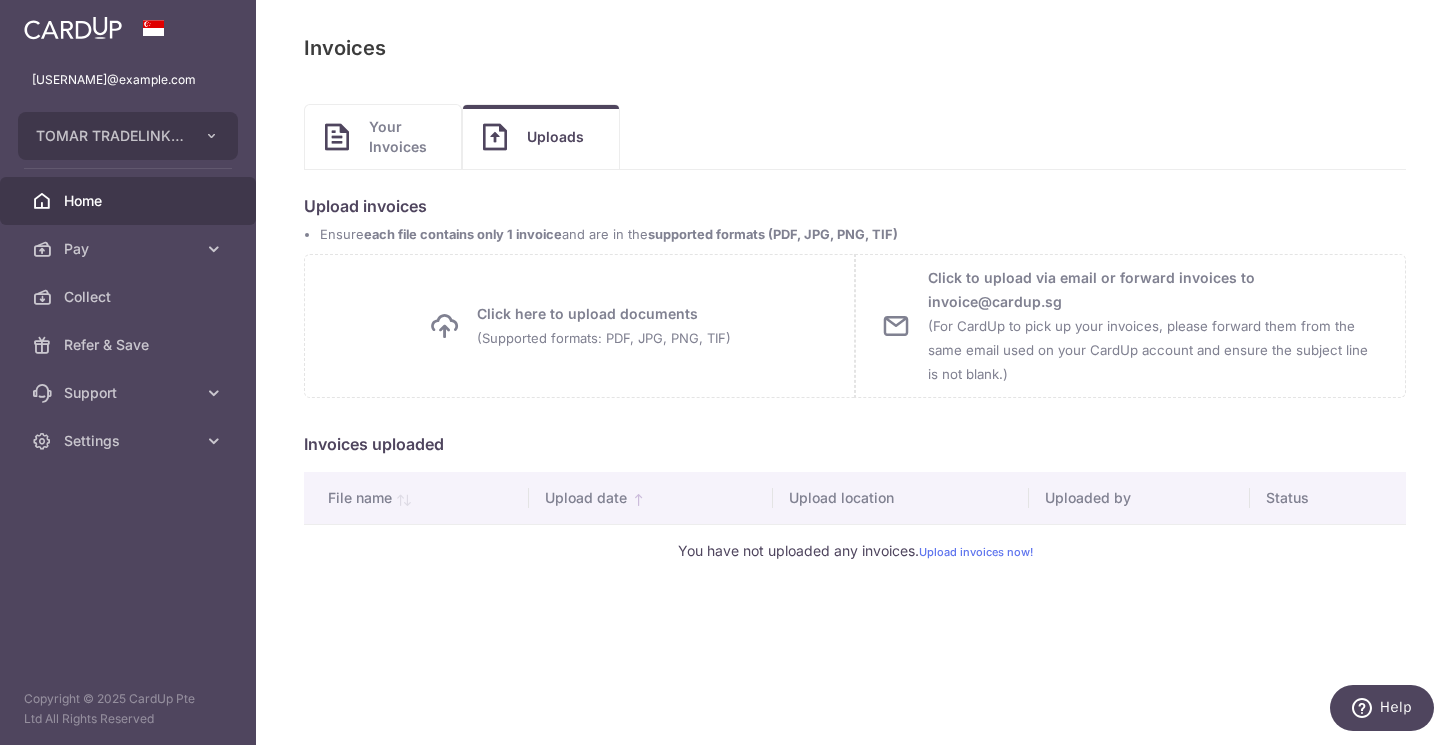 click on "Home" at bounding box center (130, 201) 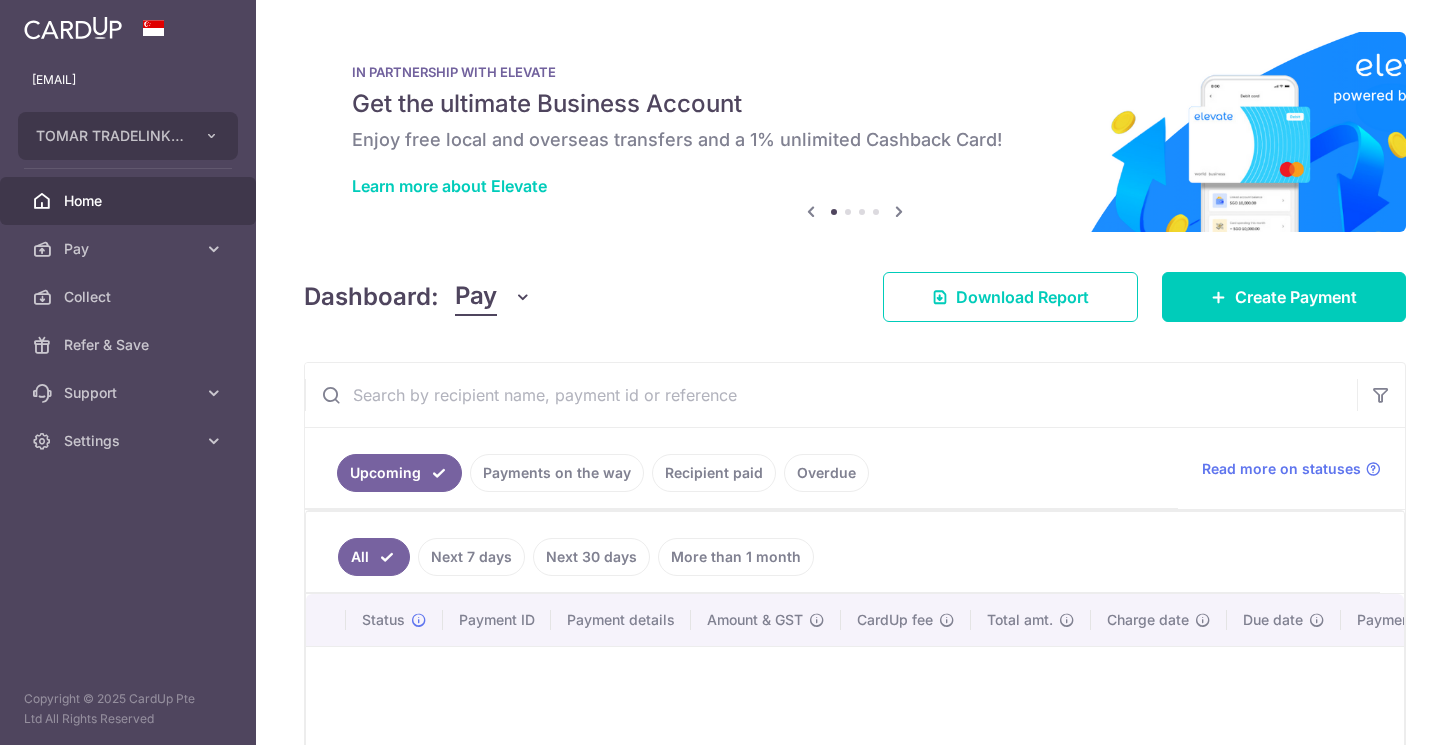 scroll, scrollTop: 0, scrollLeft: 0, axis: both 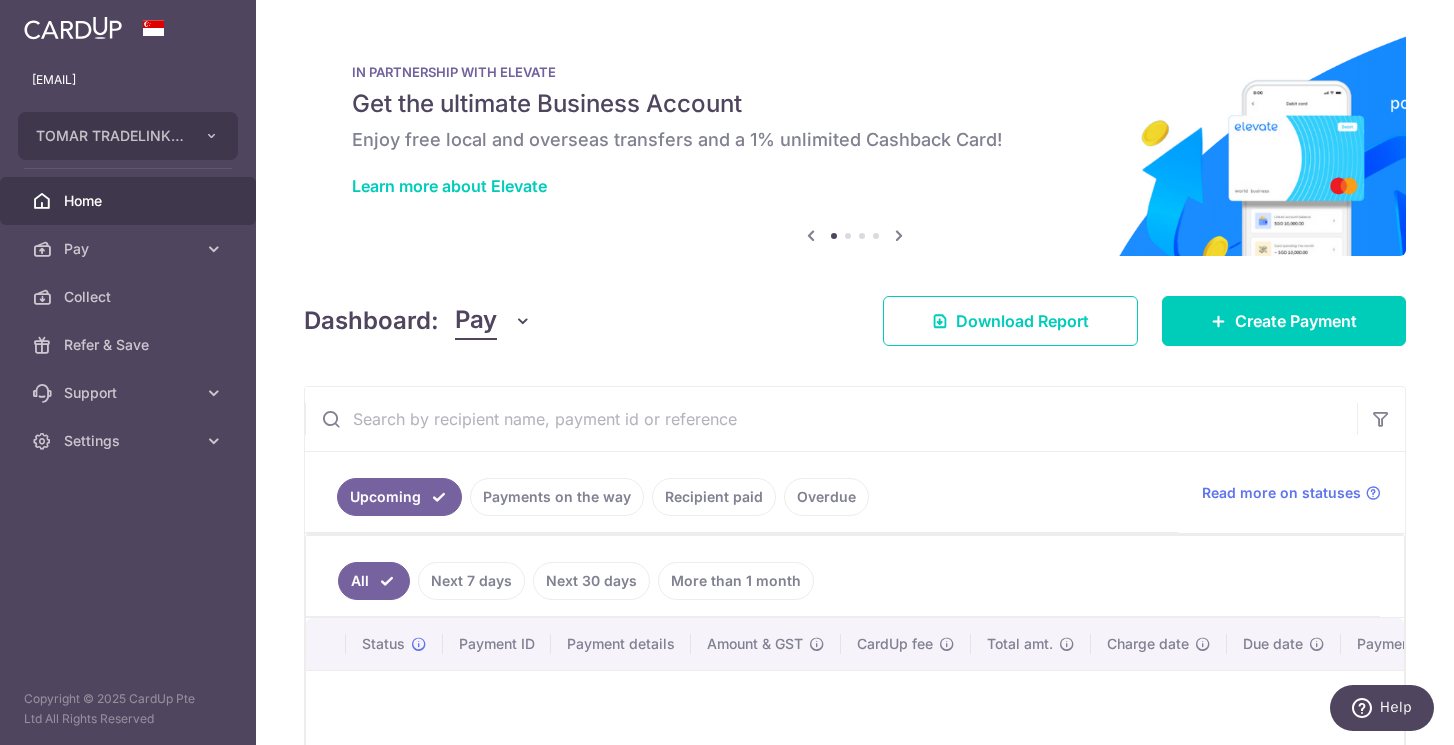 click on "Home" at bounding box center [130, 201] 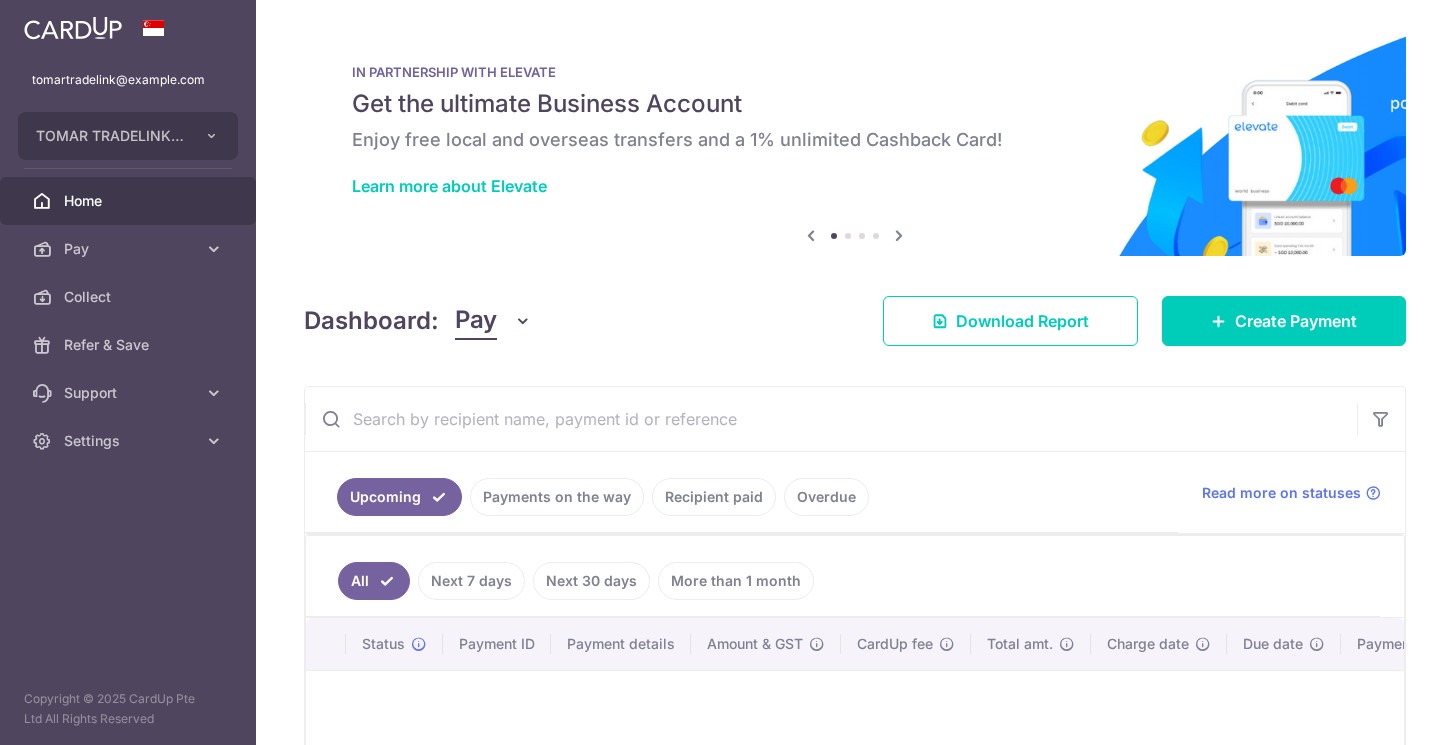 scroll, scrollTop: 0, scrollLeft: 0, axis: both 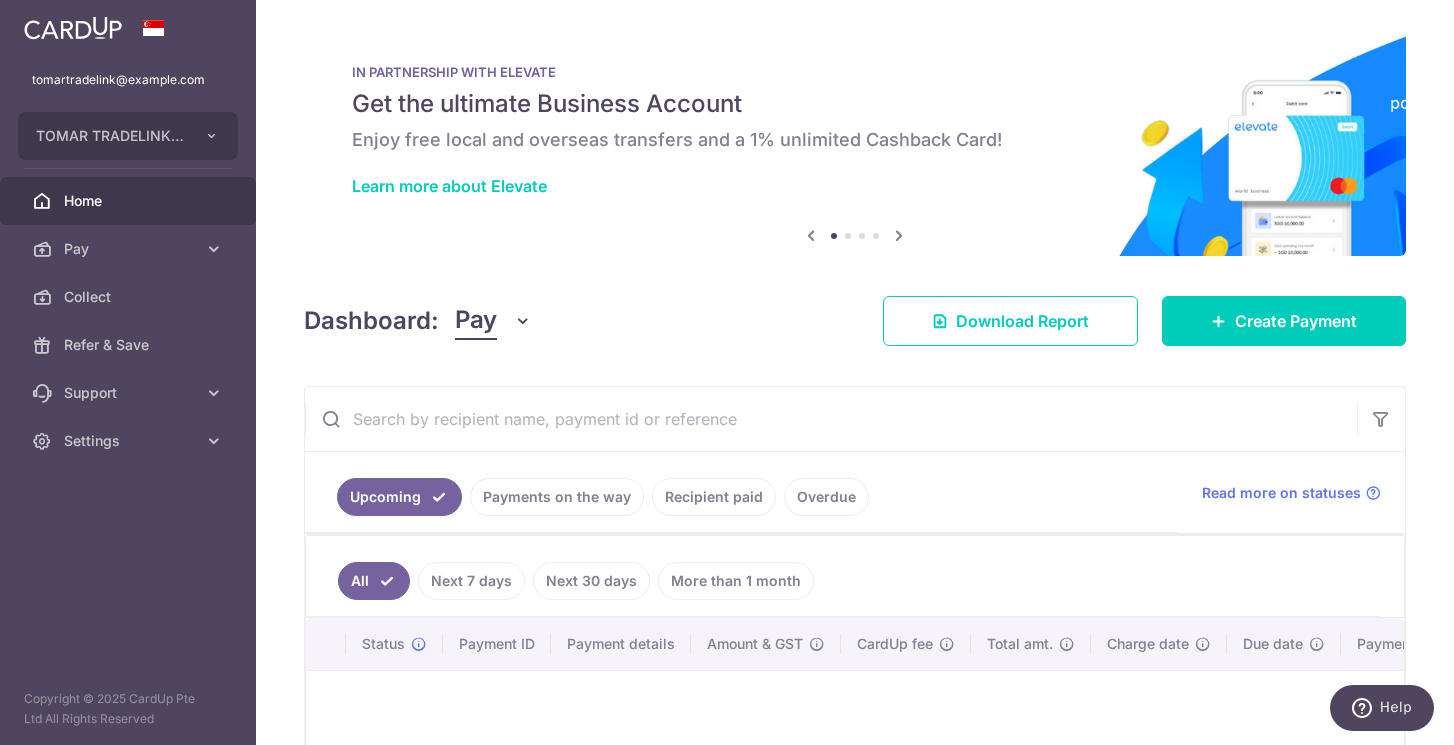 click on "Recipient paid" at bounding box center (714, 497) 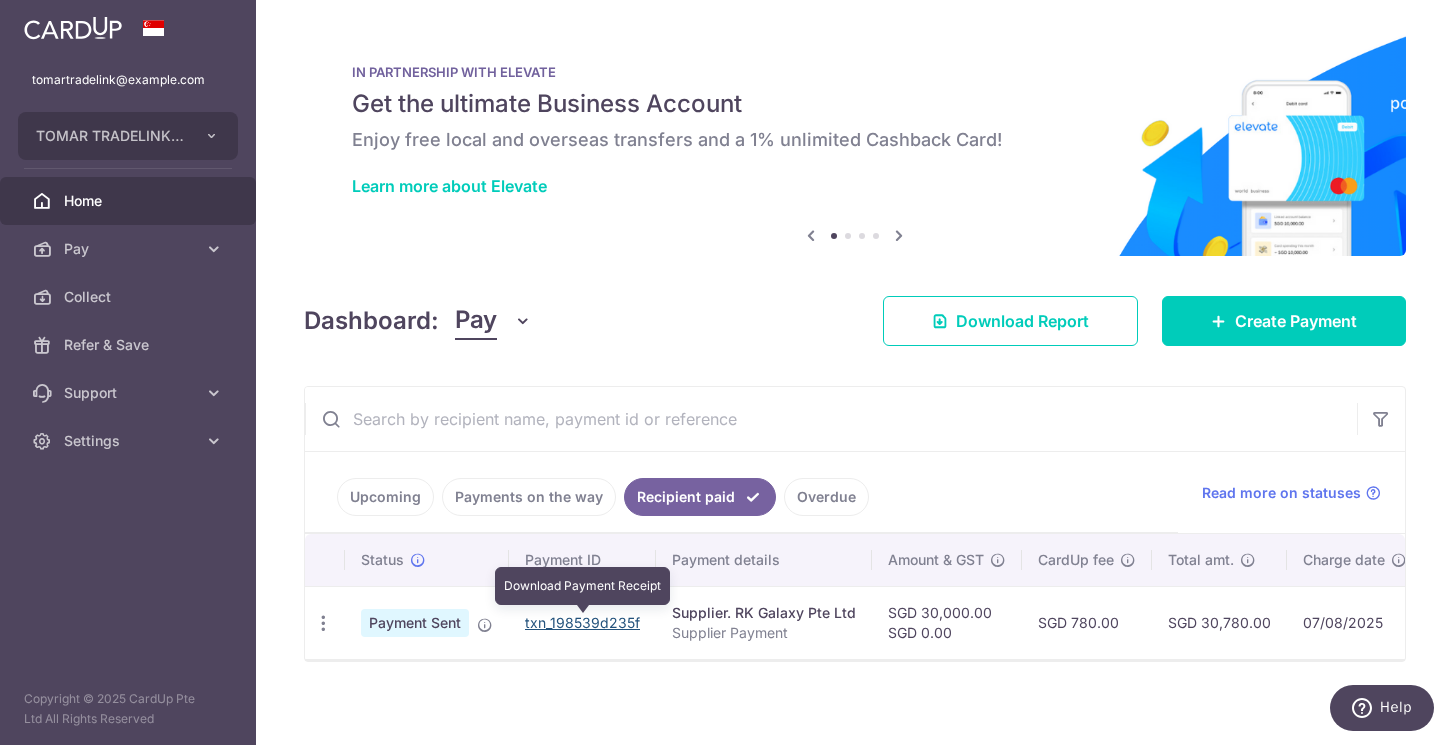 click on "txn_198539d235f" at bounding box center [582, 622] 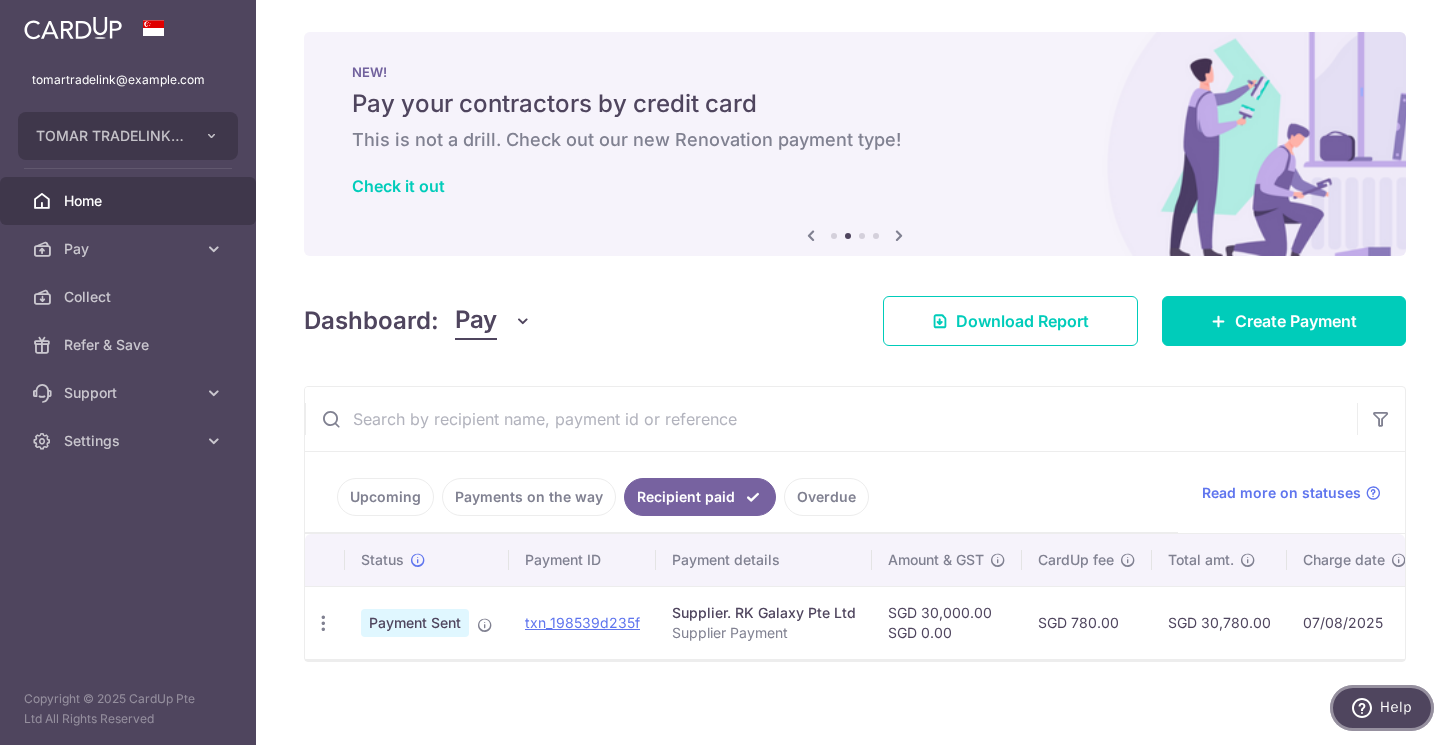 click on "Help" at bounding box center (1382, 708) 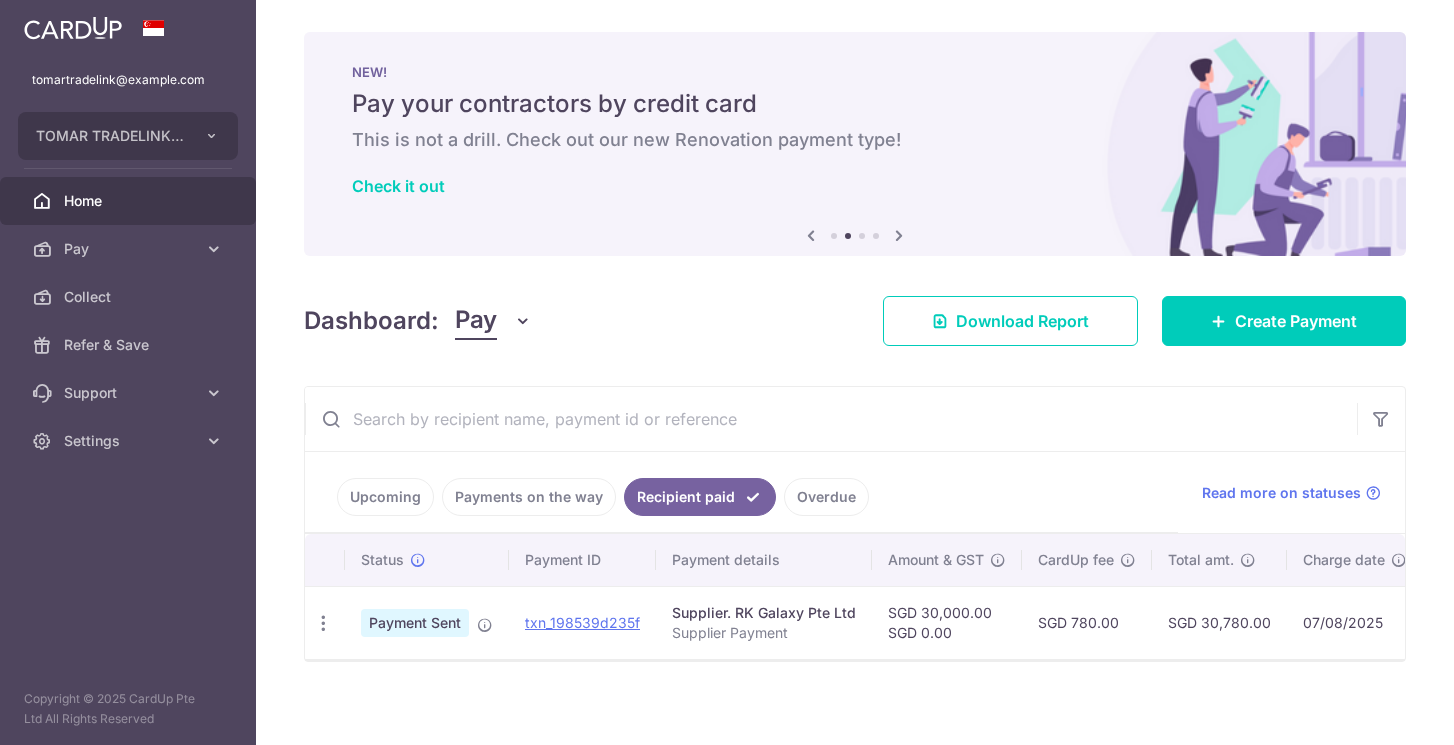 scroll, scrollTop: 0, scrollLeft: 0, axis: both 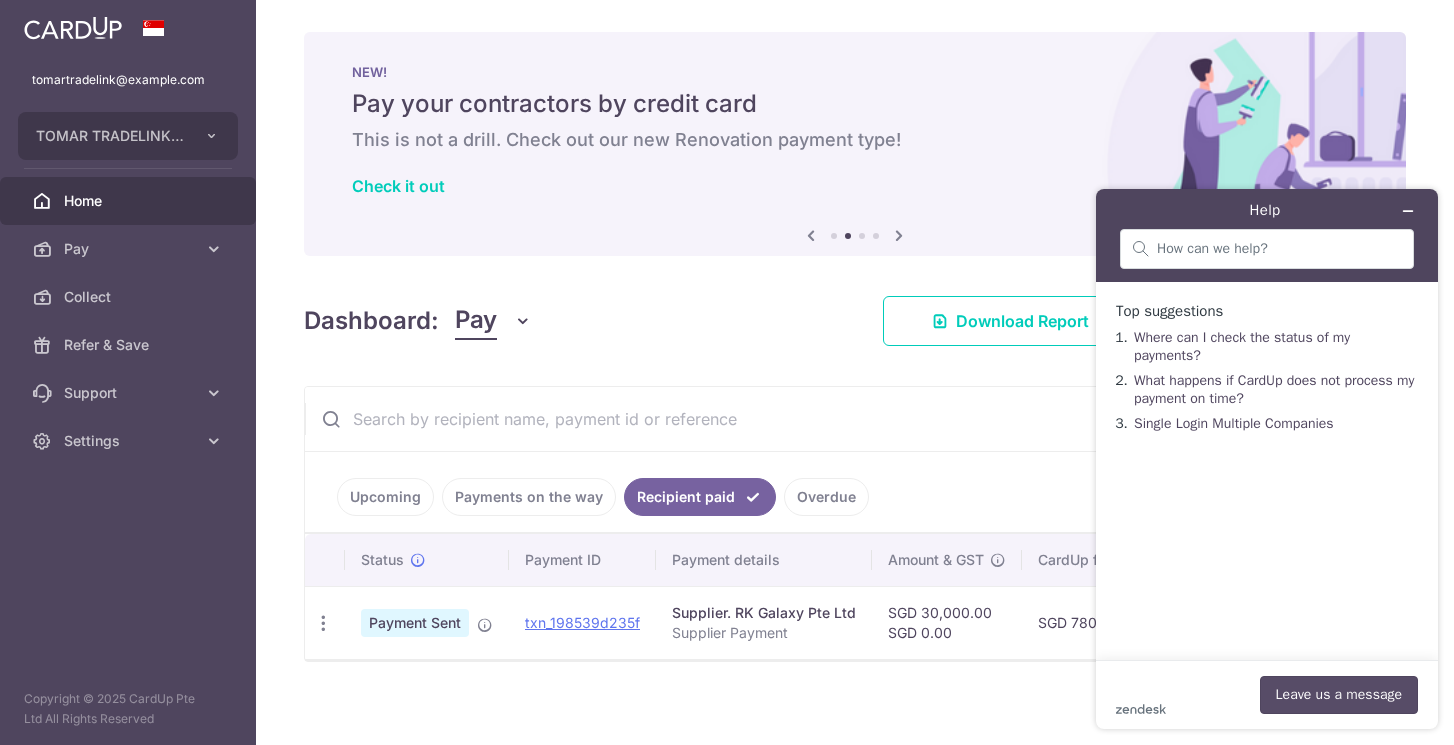 click on "Leave us a message" at bounding box center [1339, 695] 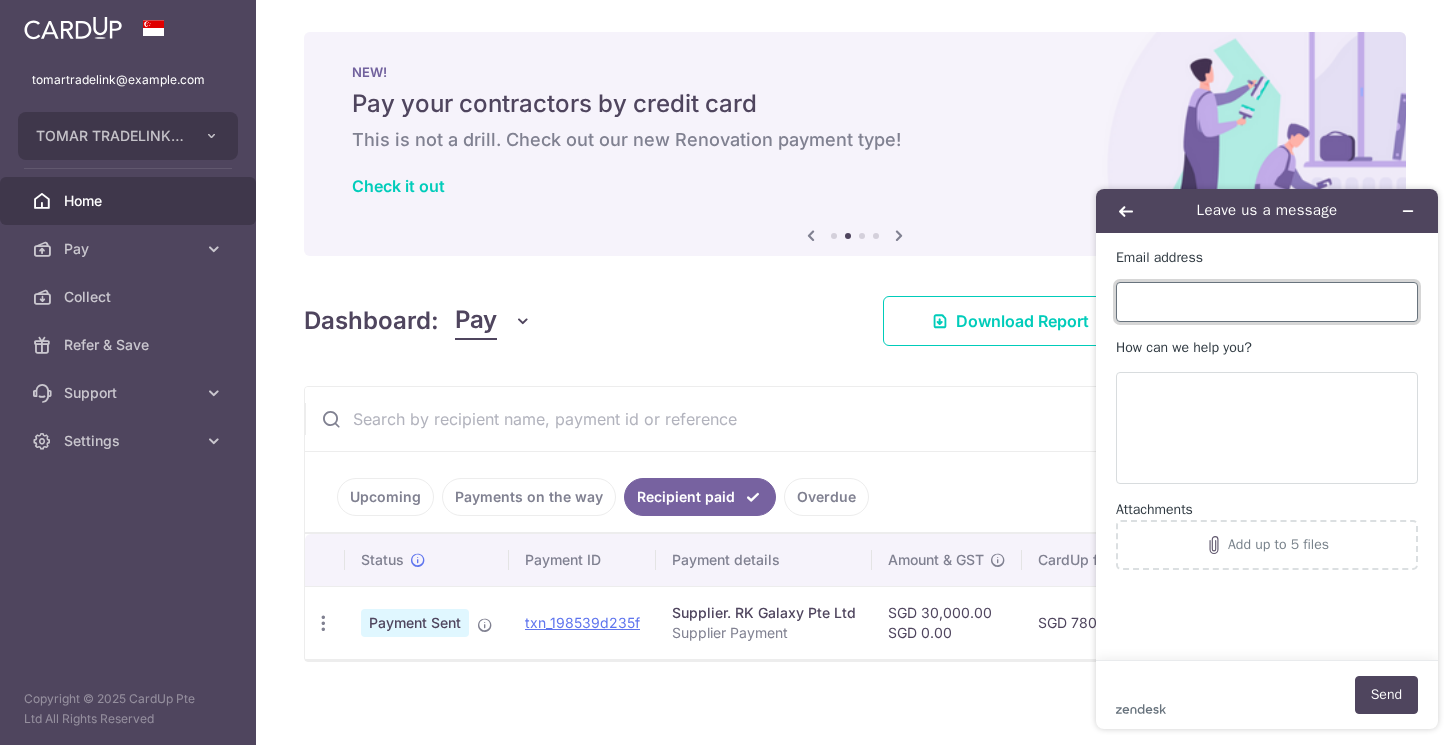 click on "Email address" at bounding box center [1267, 302] 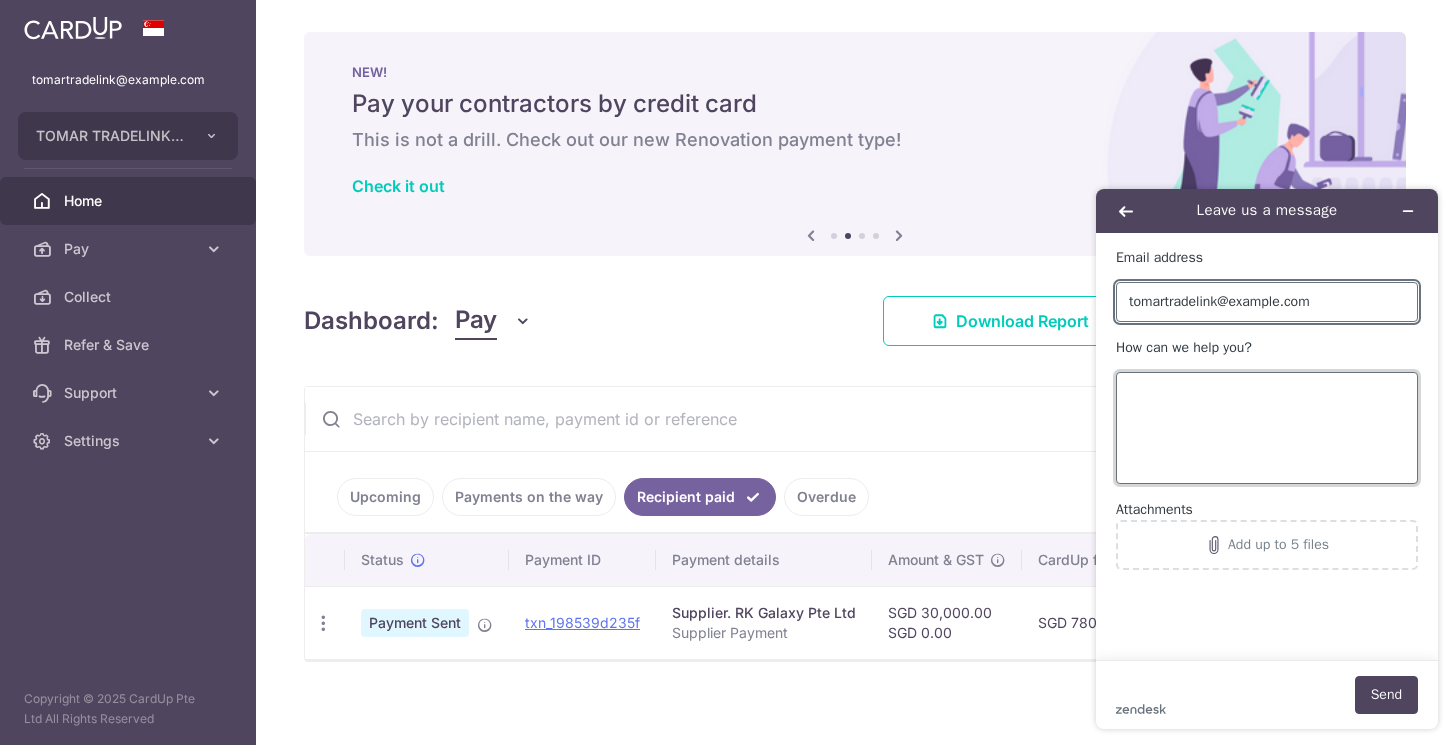 click on "How can we help you?" at bounding box center (1267, 428) 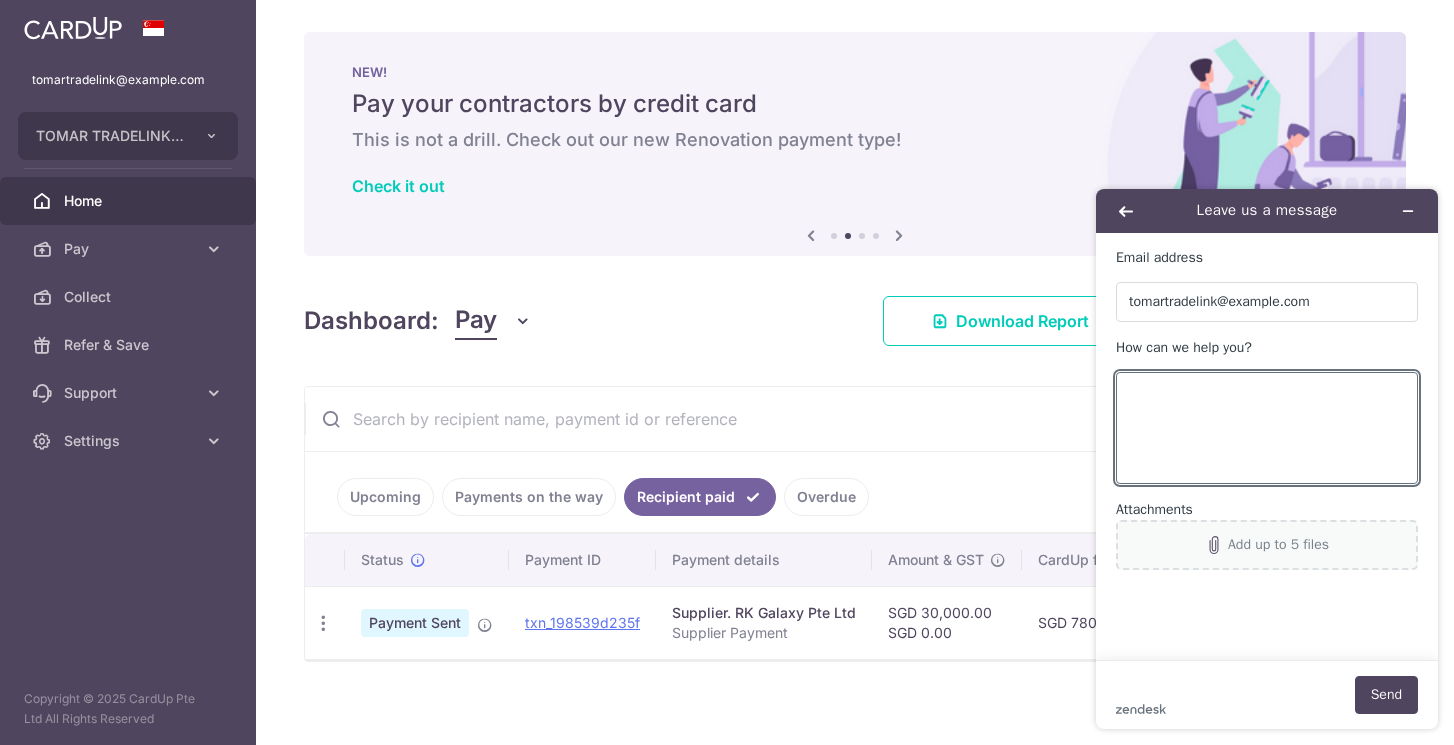 click 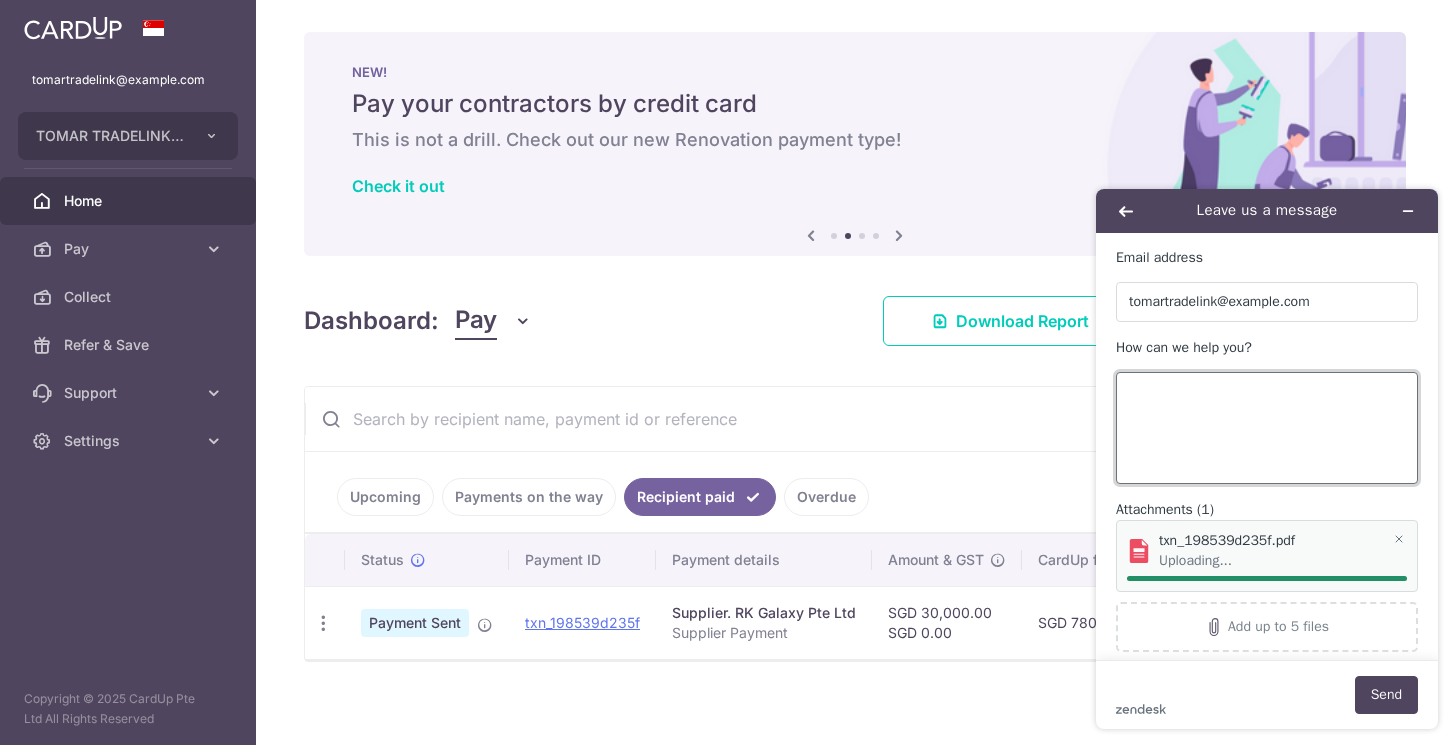 click on "How can we help you?" at bounding box center (1267, 428) 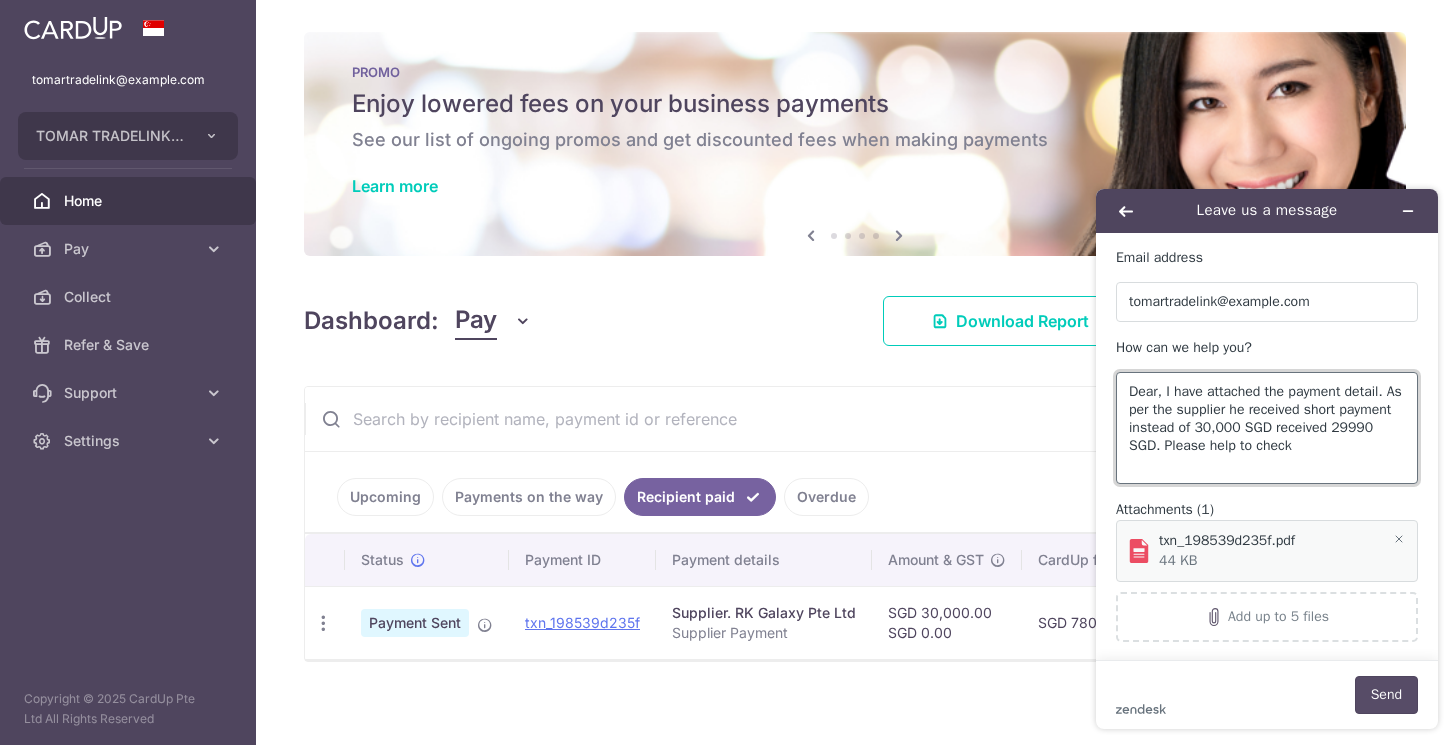 type on "Dear, I have attached the payment detail. As per the supplier he received short payment instead of 30,000 SGD received 29990 SGD. Please help to check" 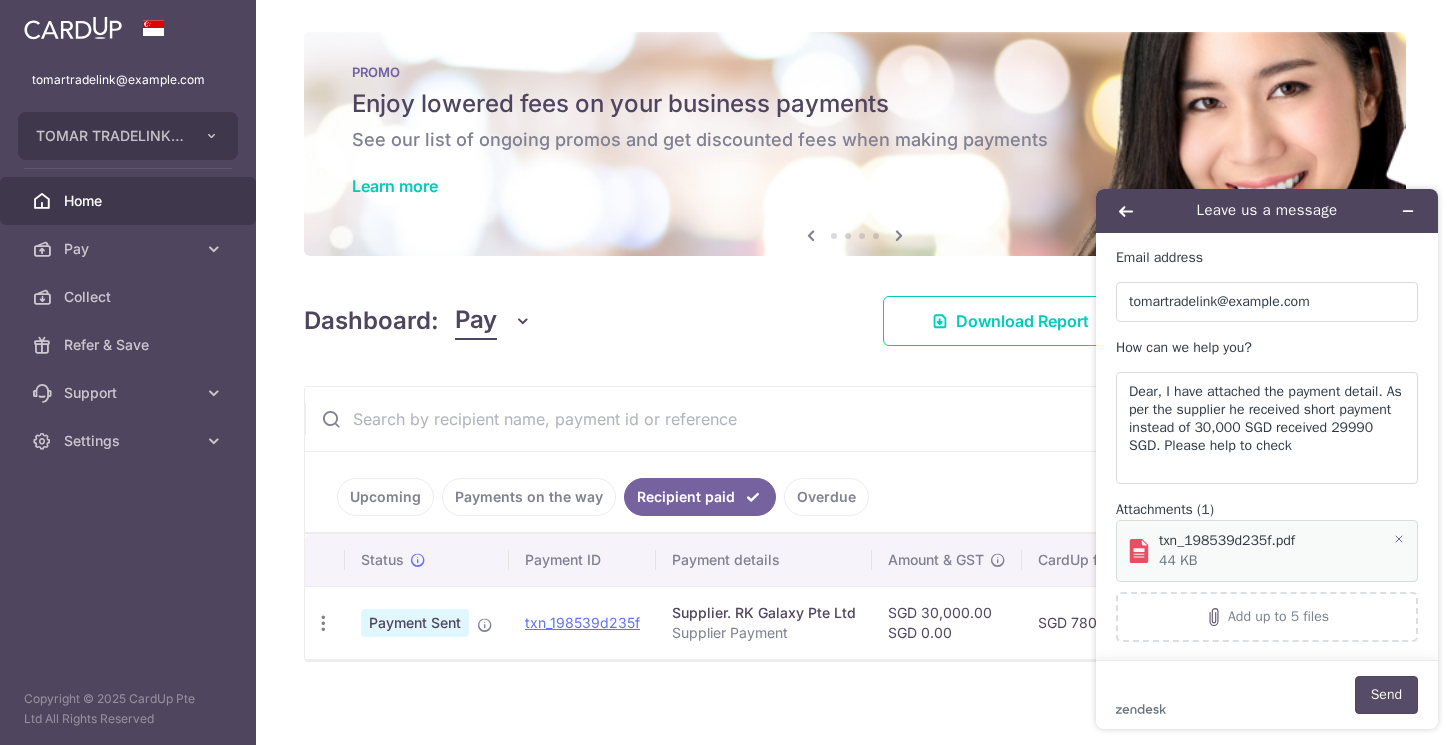 click on "Send" at bounding box center (1386, 695) 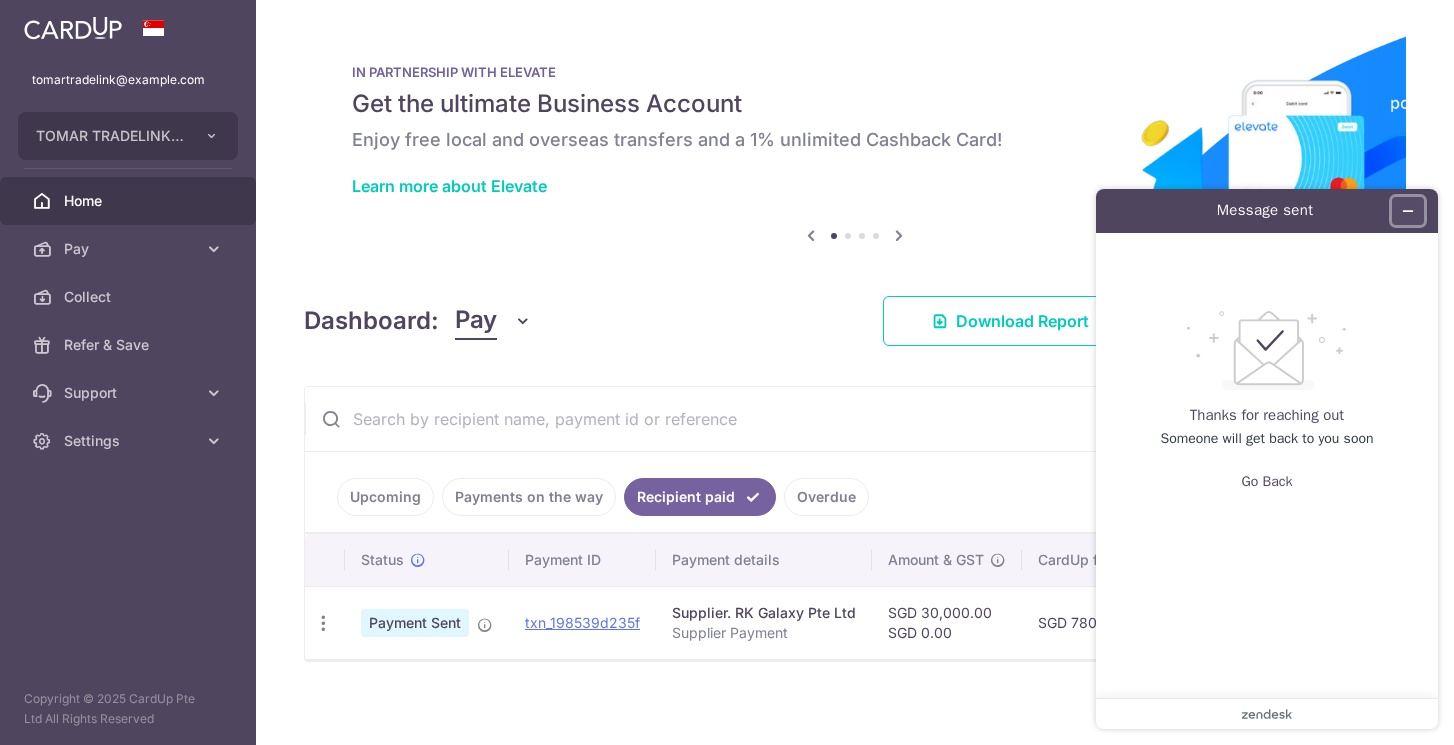 click 